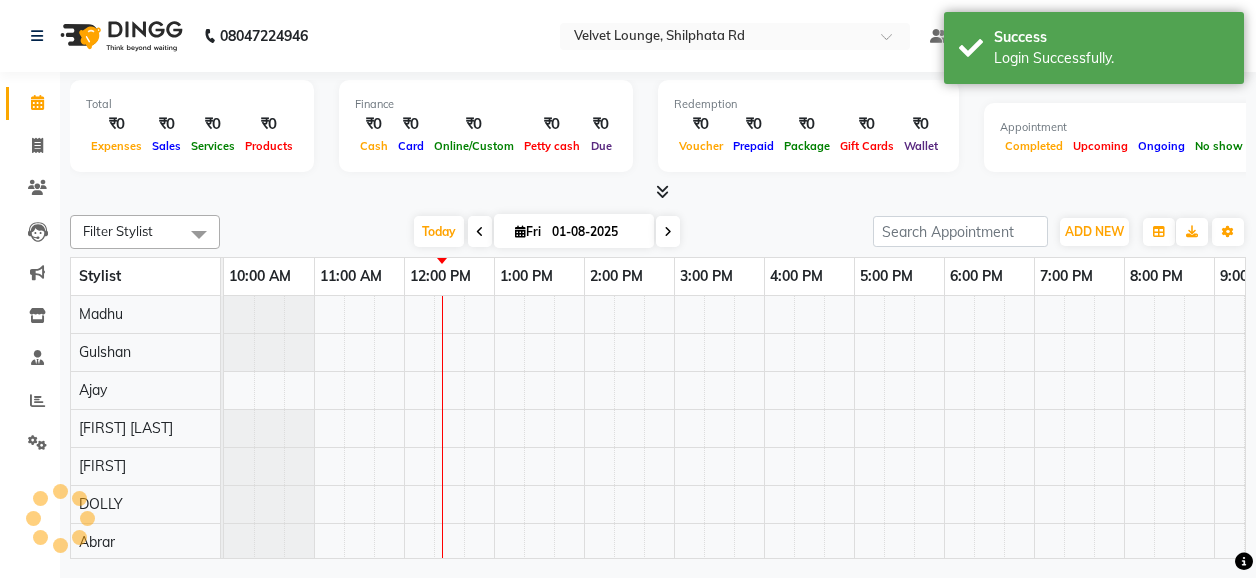 scroll, scrollTop: 0, scrollLeft: 0, axis: both 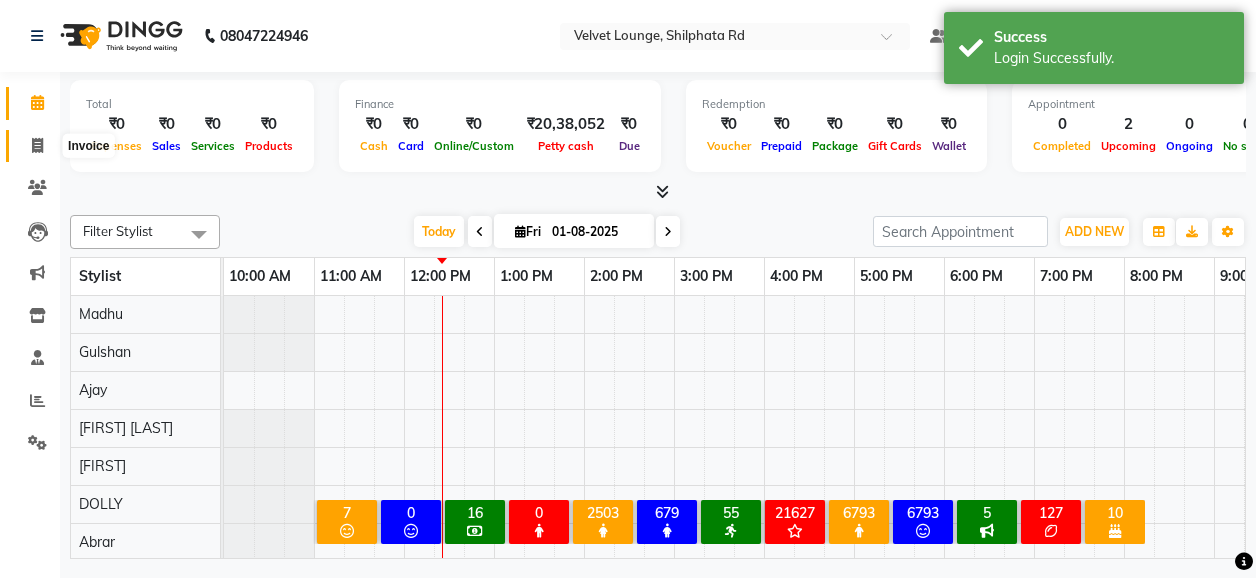 click 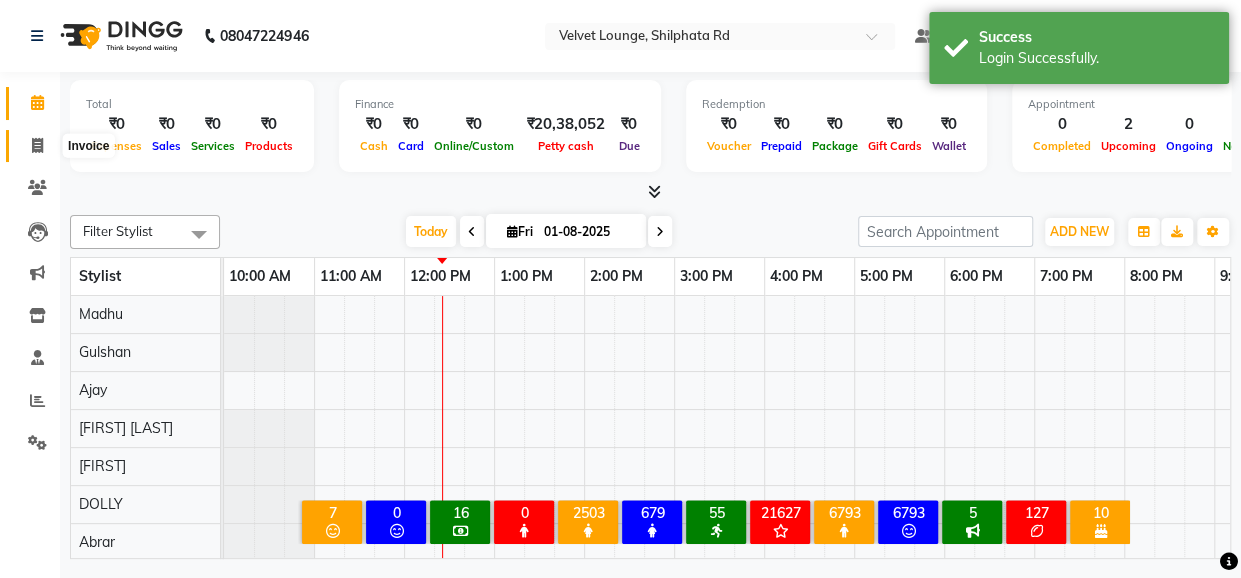select on "122" 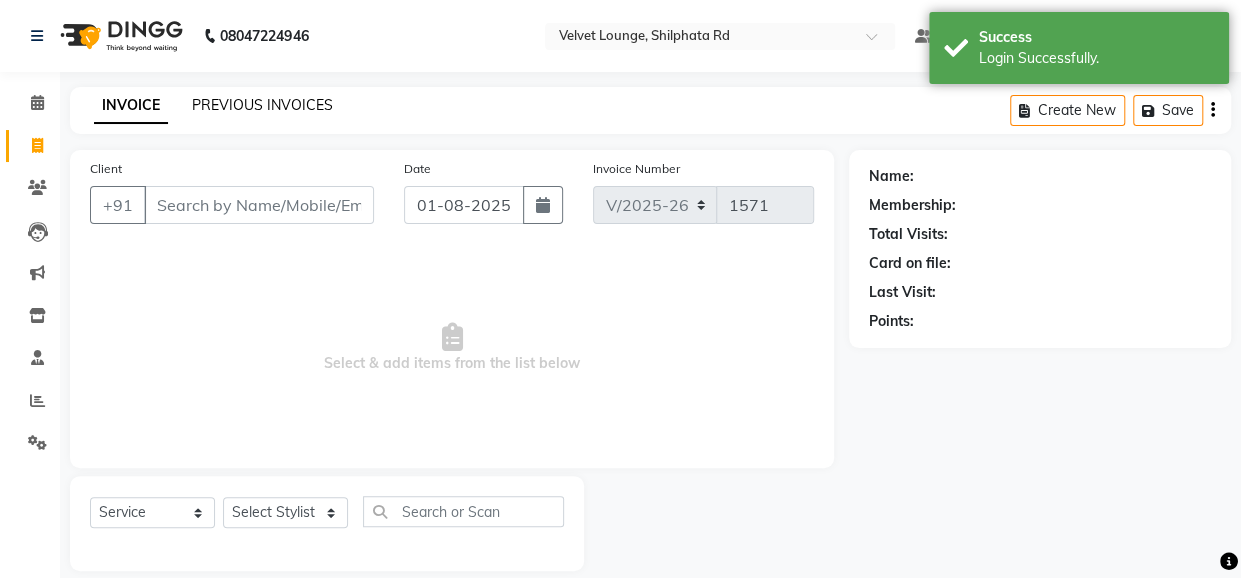 click on "PREVIOUS INVOICES" 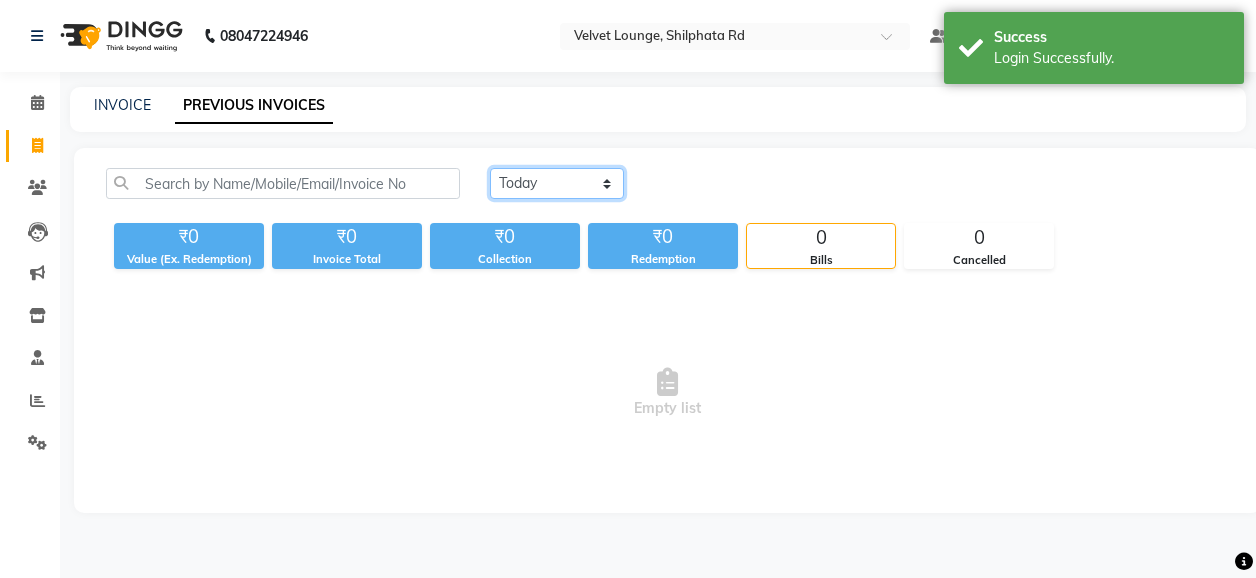 click on "Today Yesterday Custom Range" 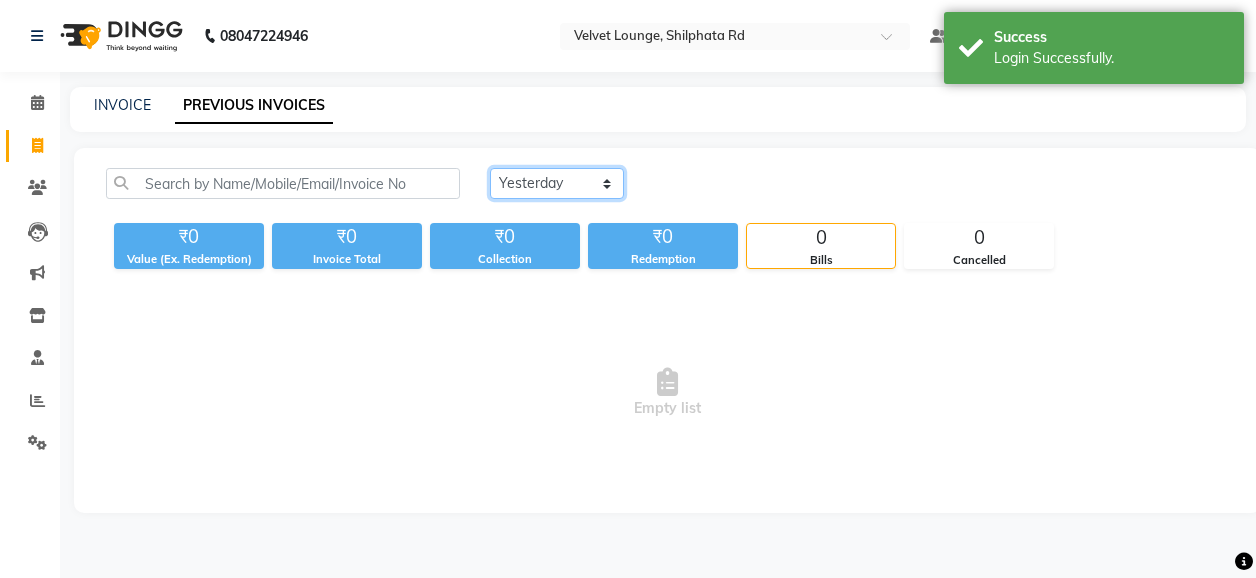 click on "Today Yesterday Custom Range" 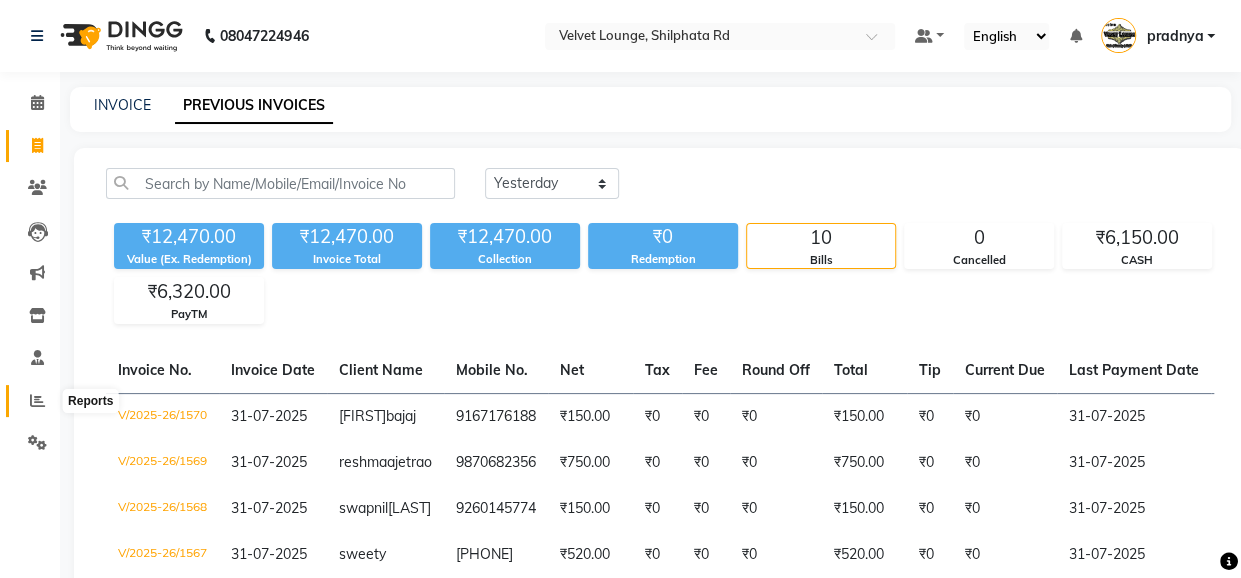 click 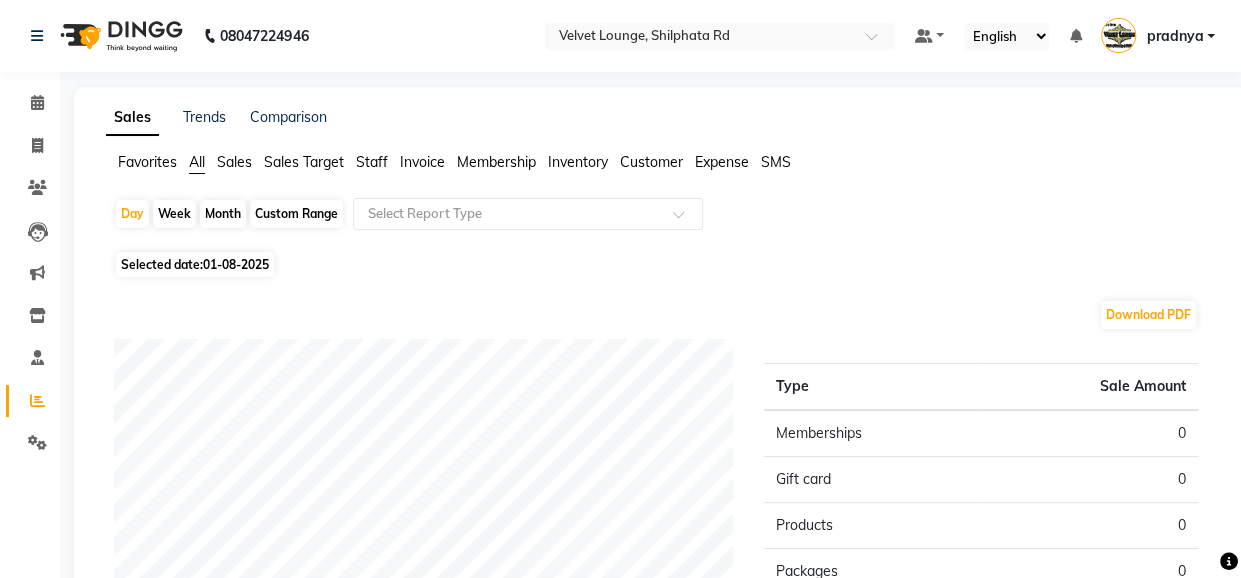 click on "Month" 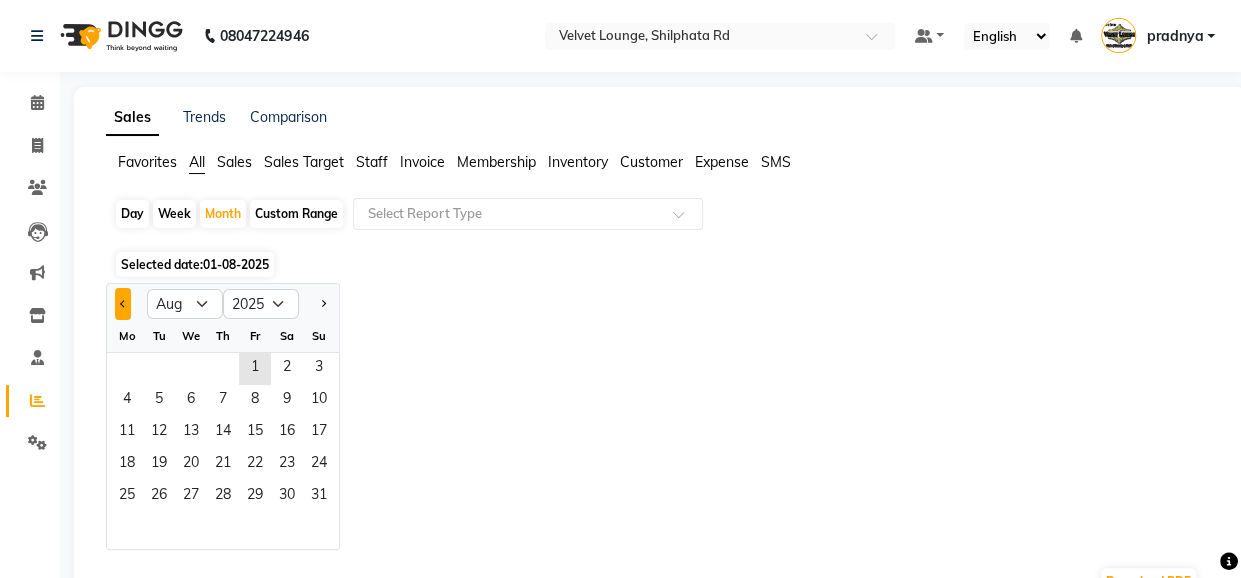 click 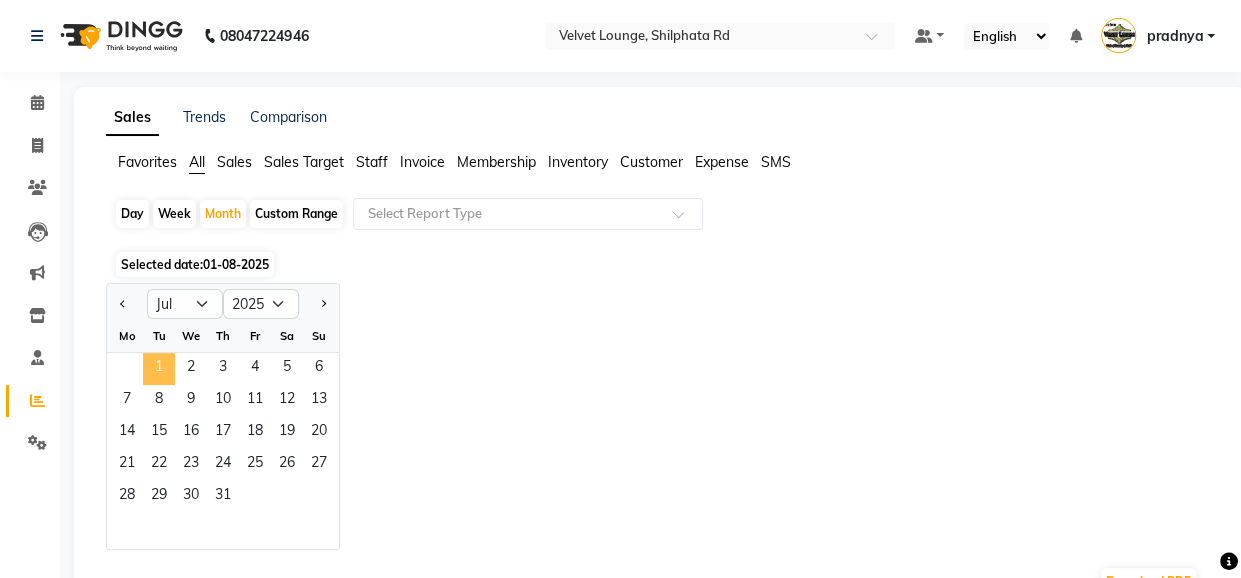 click on "1" 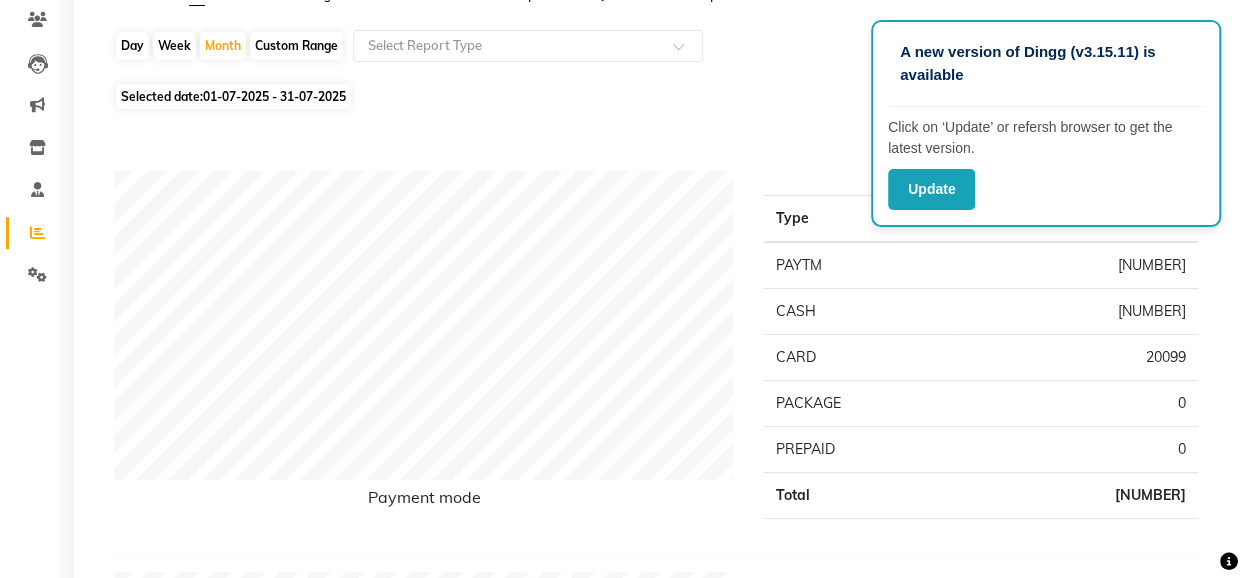 scroll, scrollTop: 200, scrollLeft: 0, axis: vertical 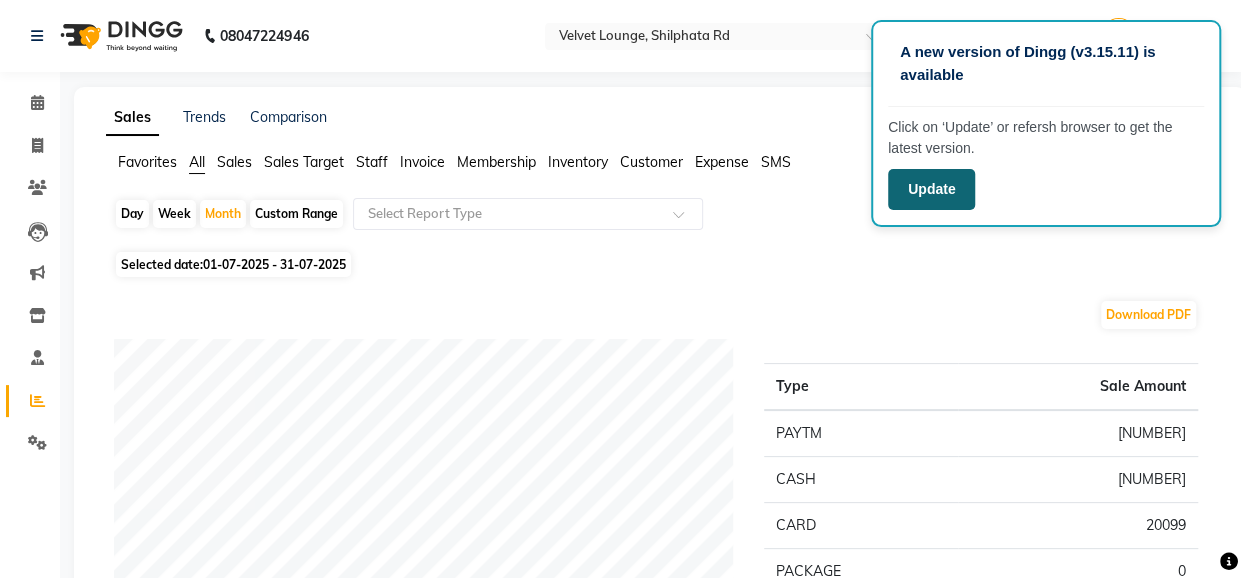 click on "Update" 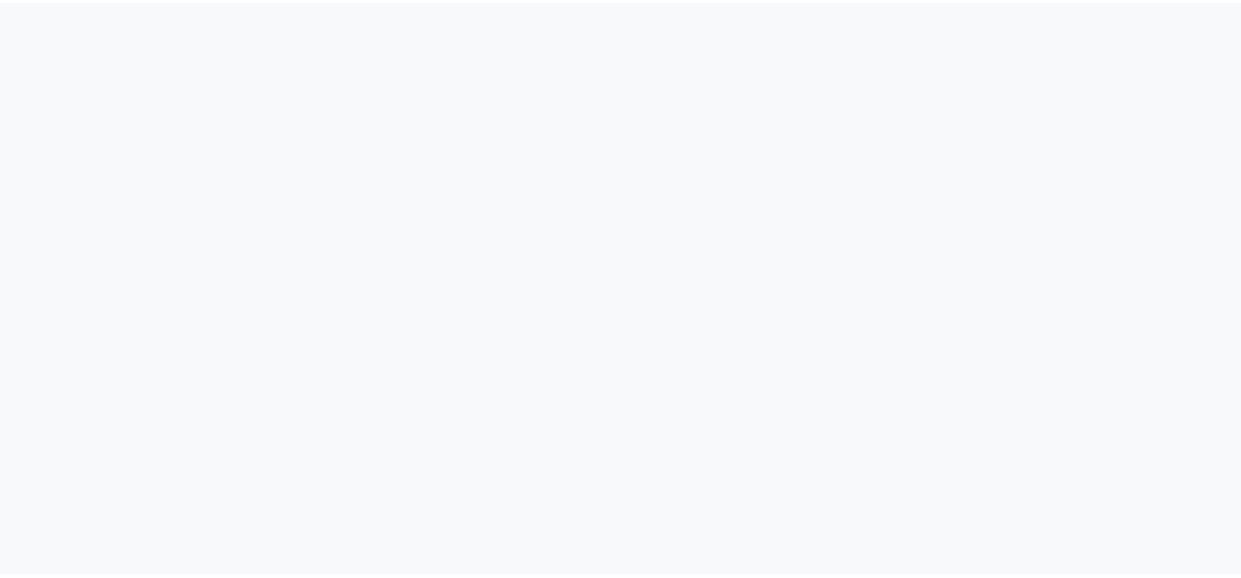 scroll, scrollTop: 0, scrollLeft: 0, axis: both 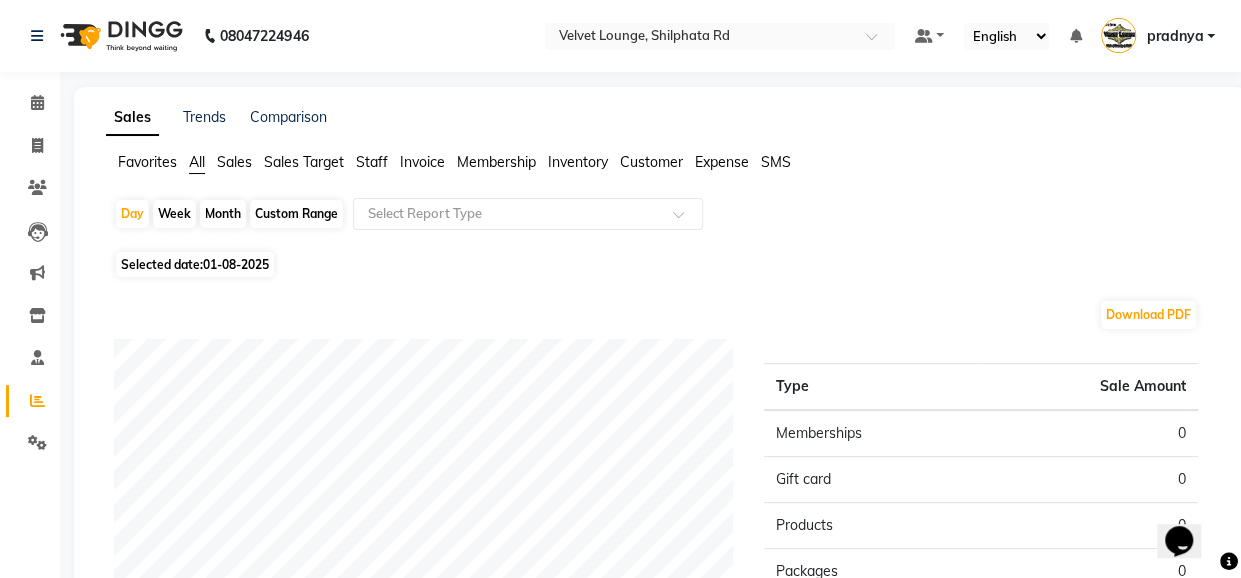 click on "Default Panel My Panel English ENGLISH Español العربية मराठी हिंदी ગુજરાતી தமிழ் 中文 Notifications nothing to show pradnya Manage Profile Change Password Sign out  Version:3.15.11" at bounding box center (720, 36) 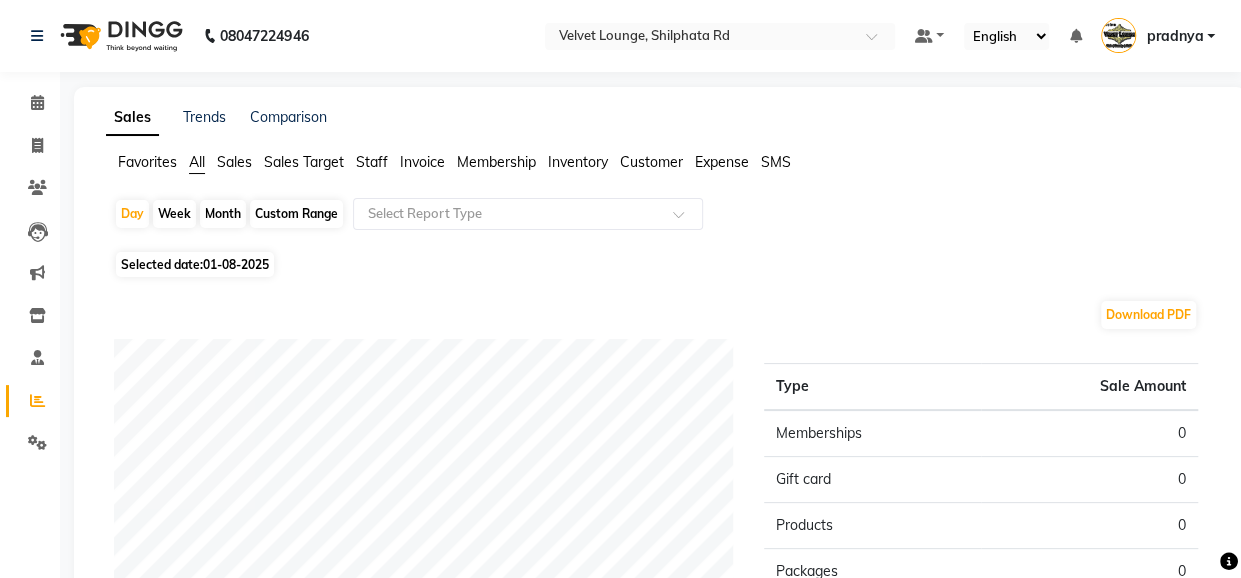 click on "pradnya" at bounding box center (1174, 36) 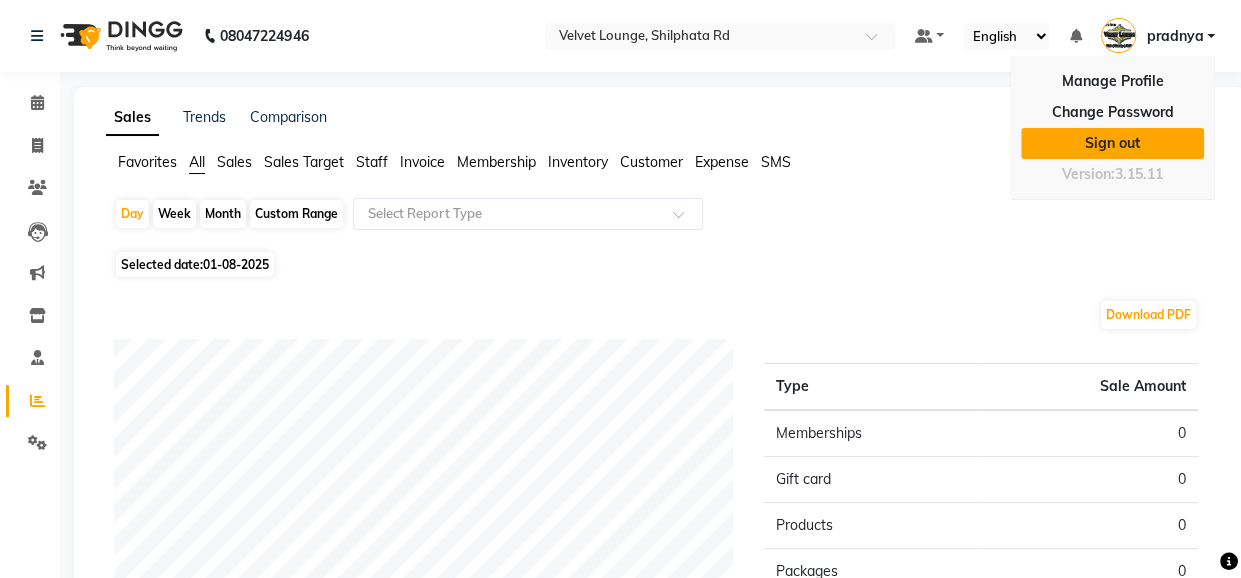 click on "Sign out" at bounding box center (1112, 143) 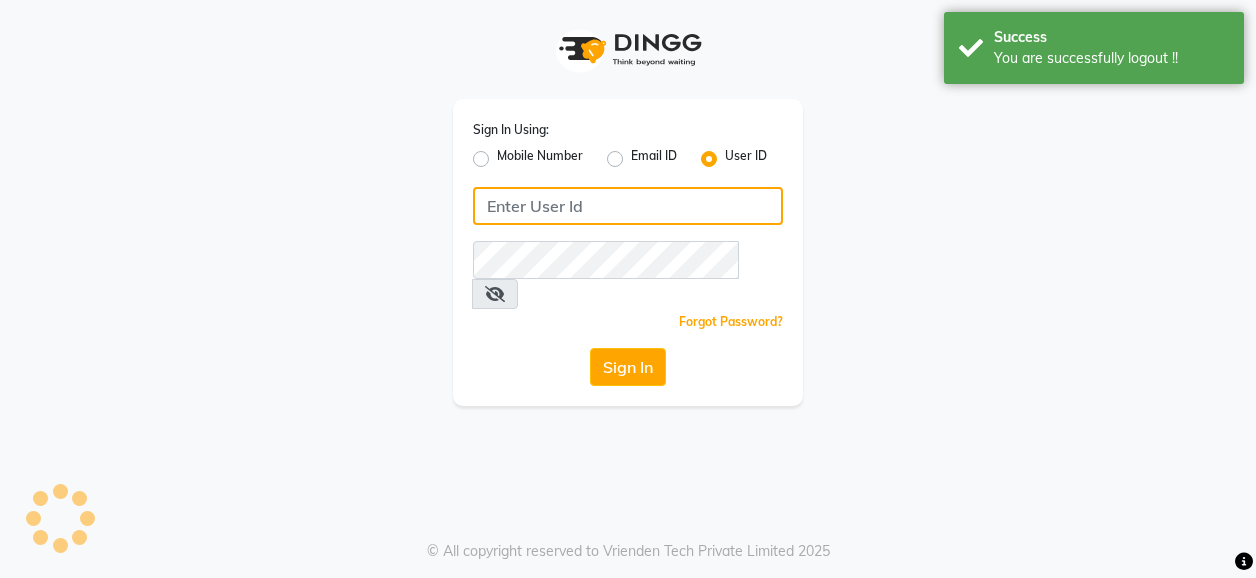 type on "7777092199" 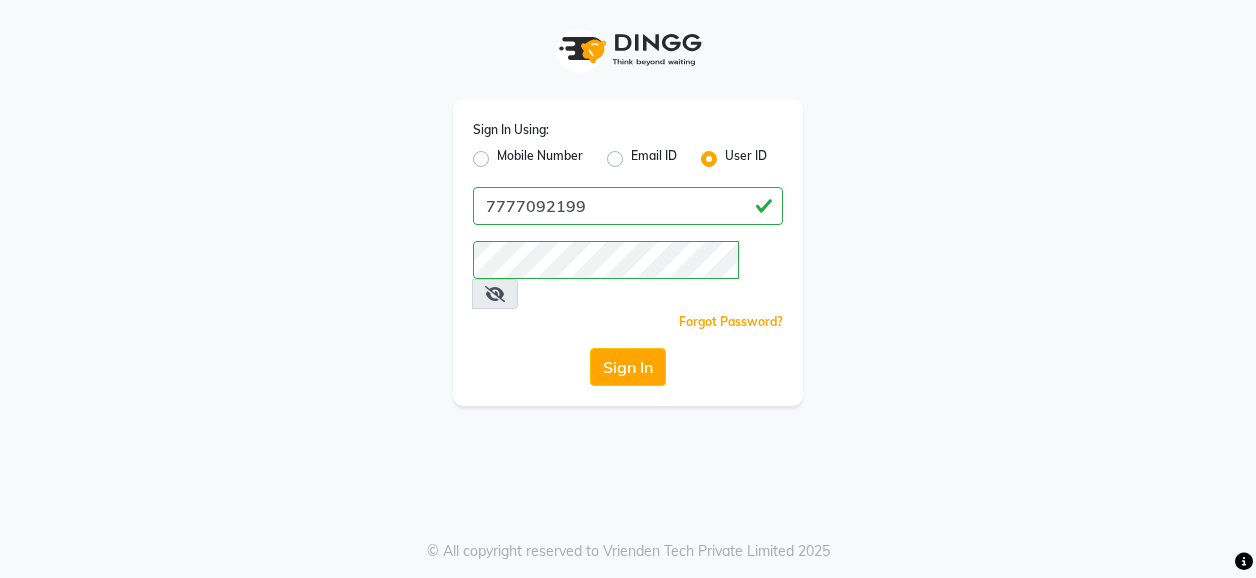 click on "Mobile Number" 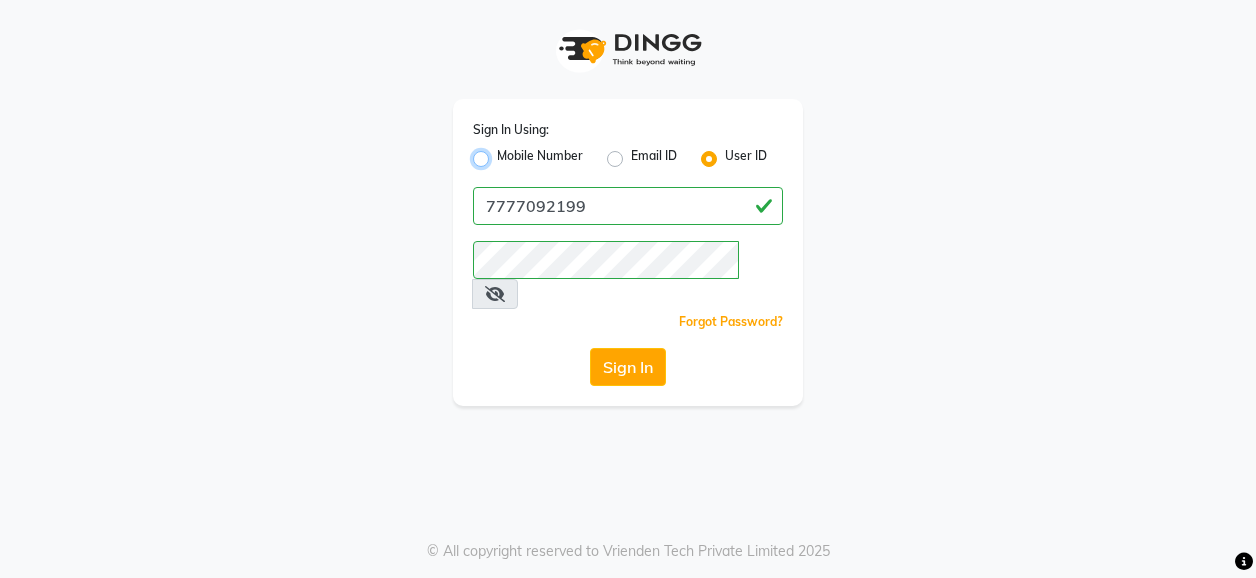 click on "Mobile Number" at bounding box center [503, 153] 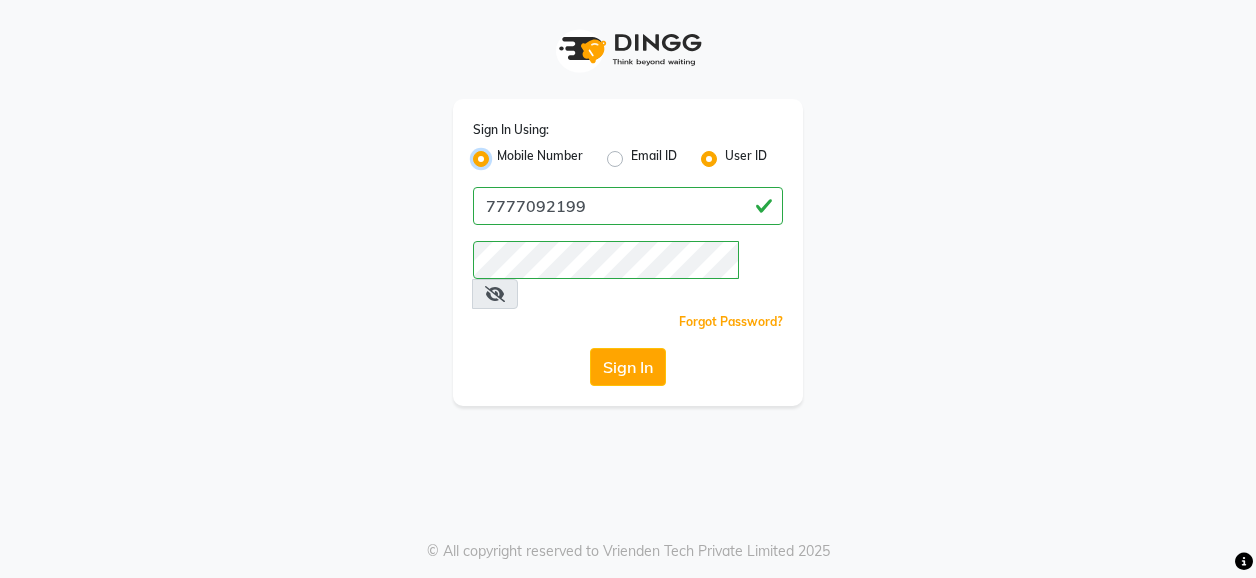radio on "false" 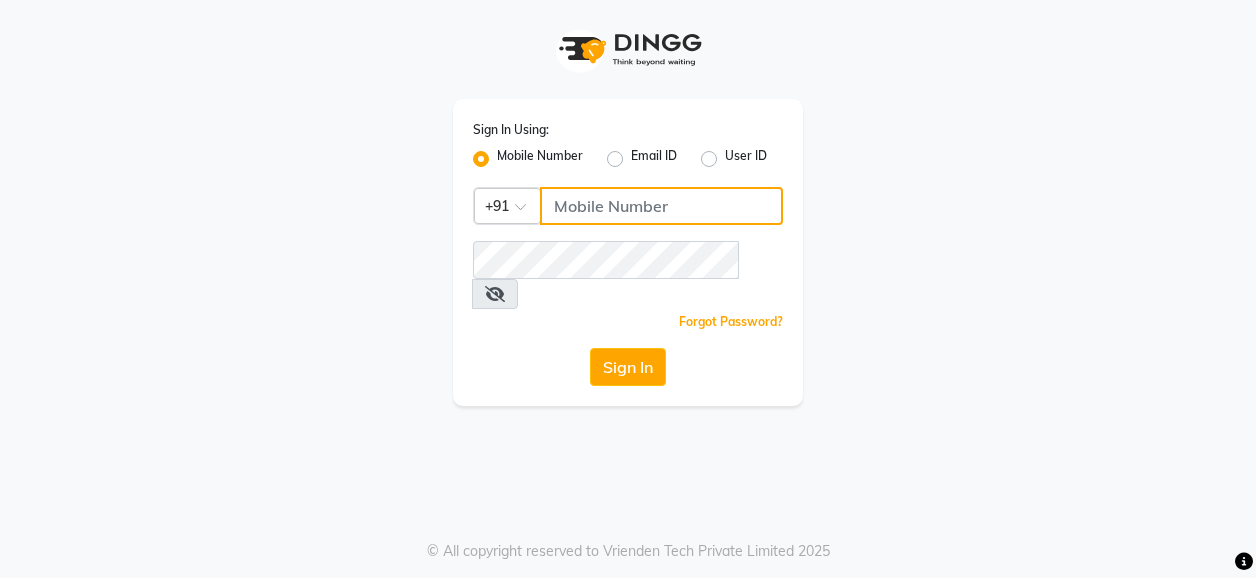 click 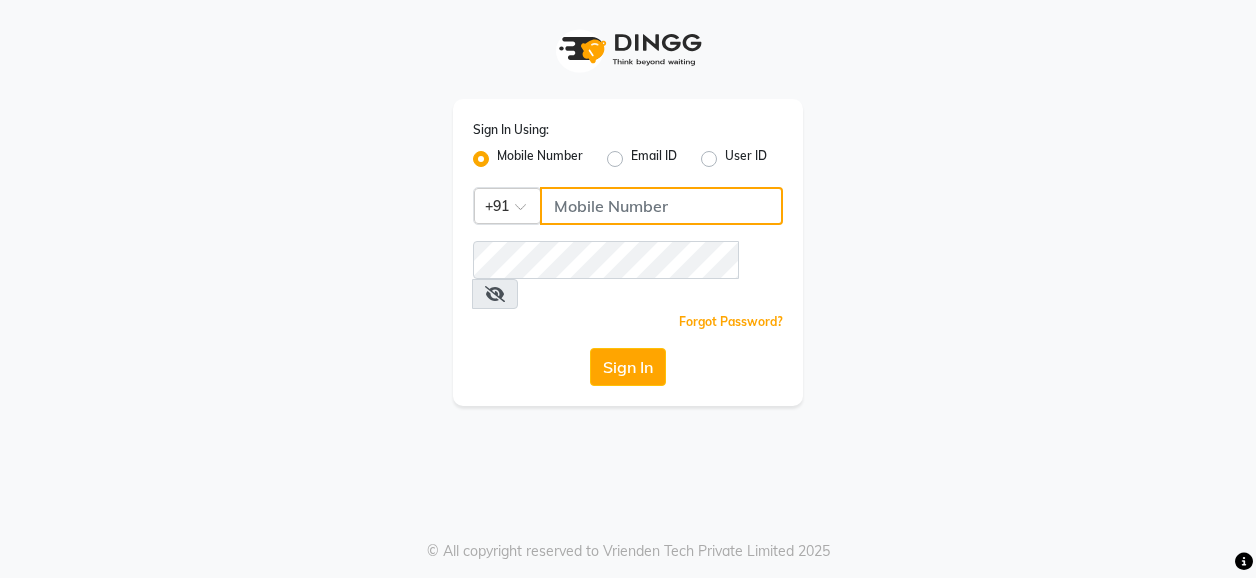 type on "7400009327" 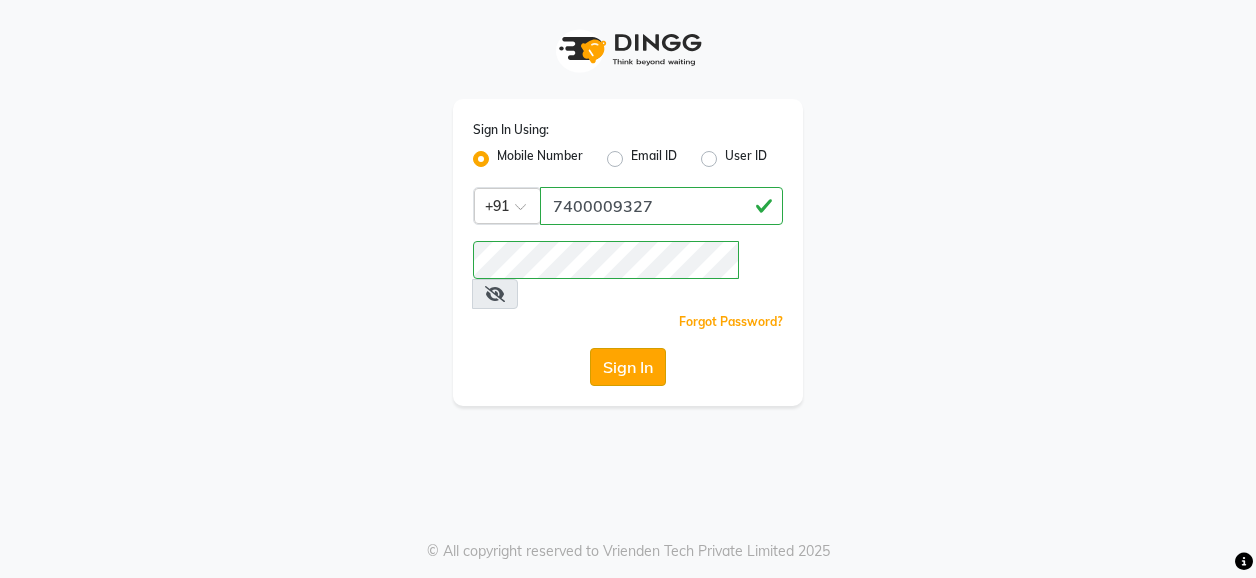 click on "Sign In" 